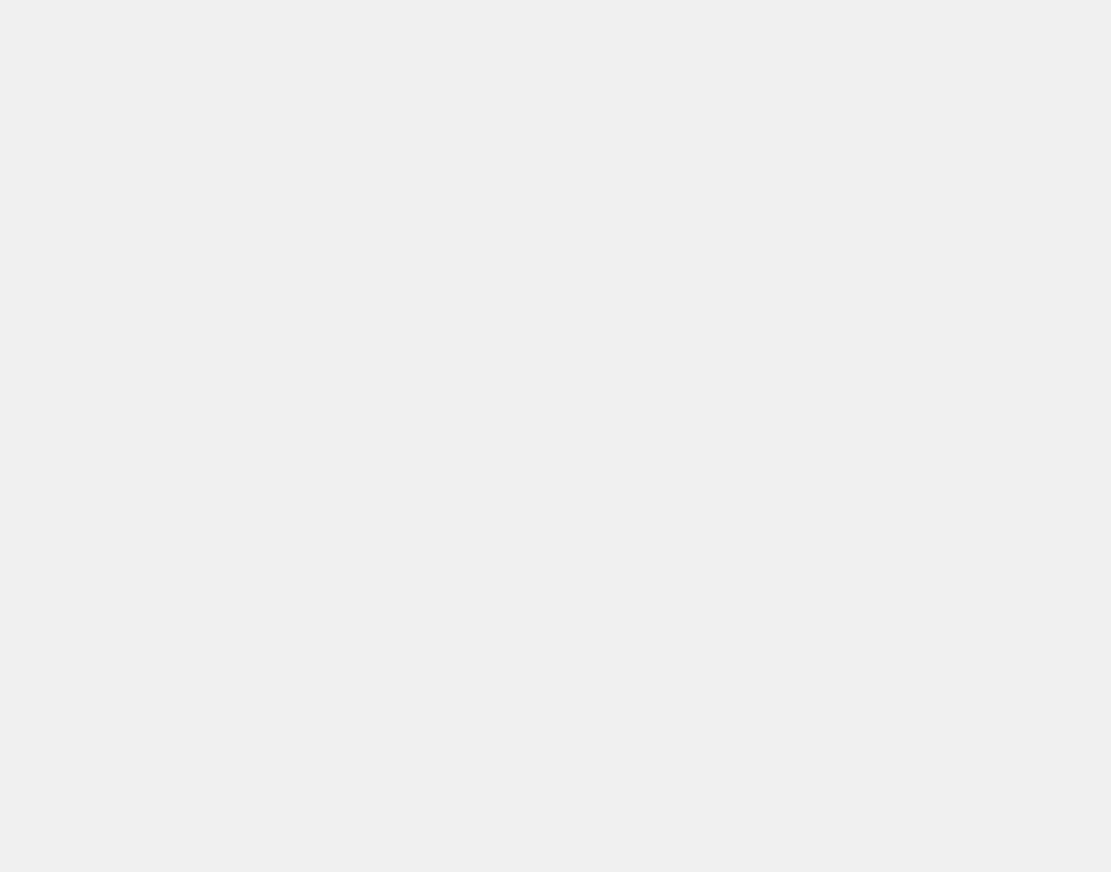 scroll, scrollTop: 0, scrollLeft: 0, axis: both 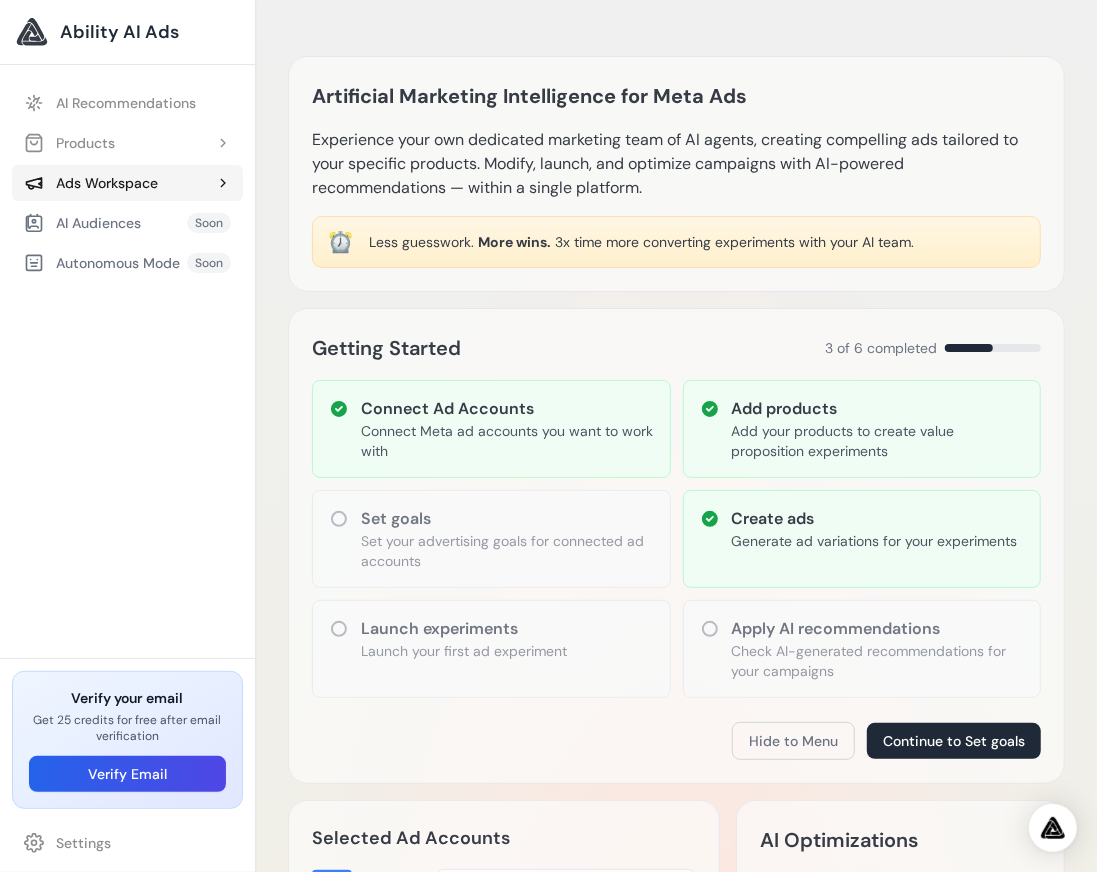 click on "Ads Workspace" at bounding box center [127, 183] 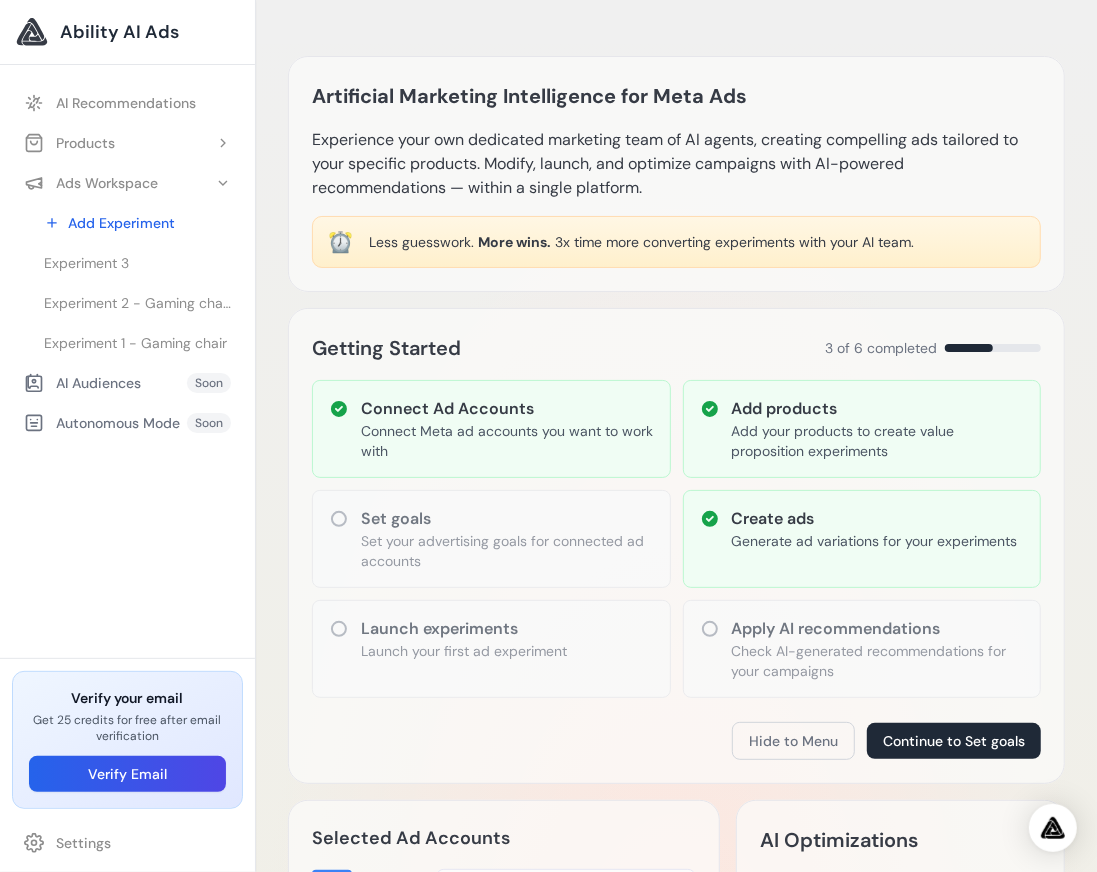 click on "AI Recommendations
Products
Add Product
Product 3
Product 2
Gaming chair" at bounding box center (127, 469) 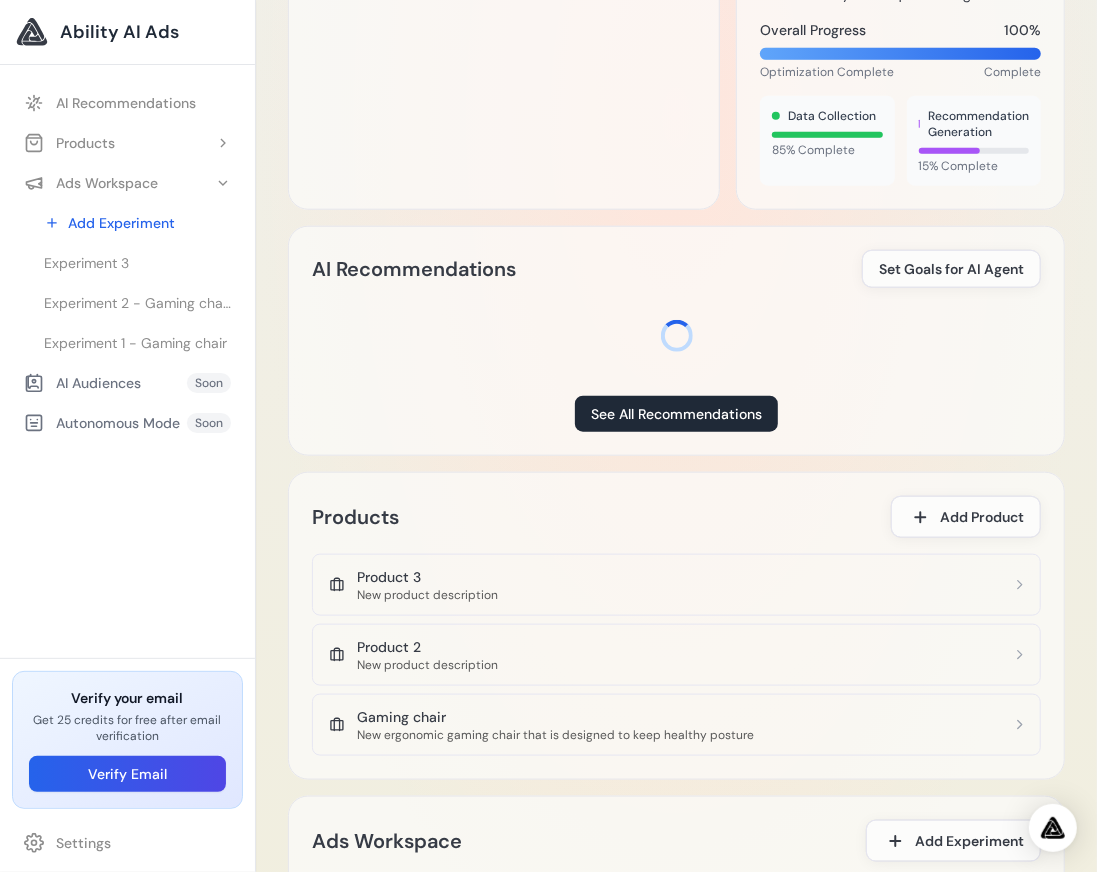 scroll, scrollTop: 751, scrollLeft: 0, axis: vertical 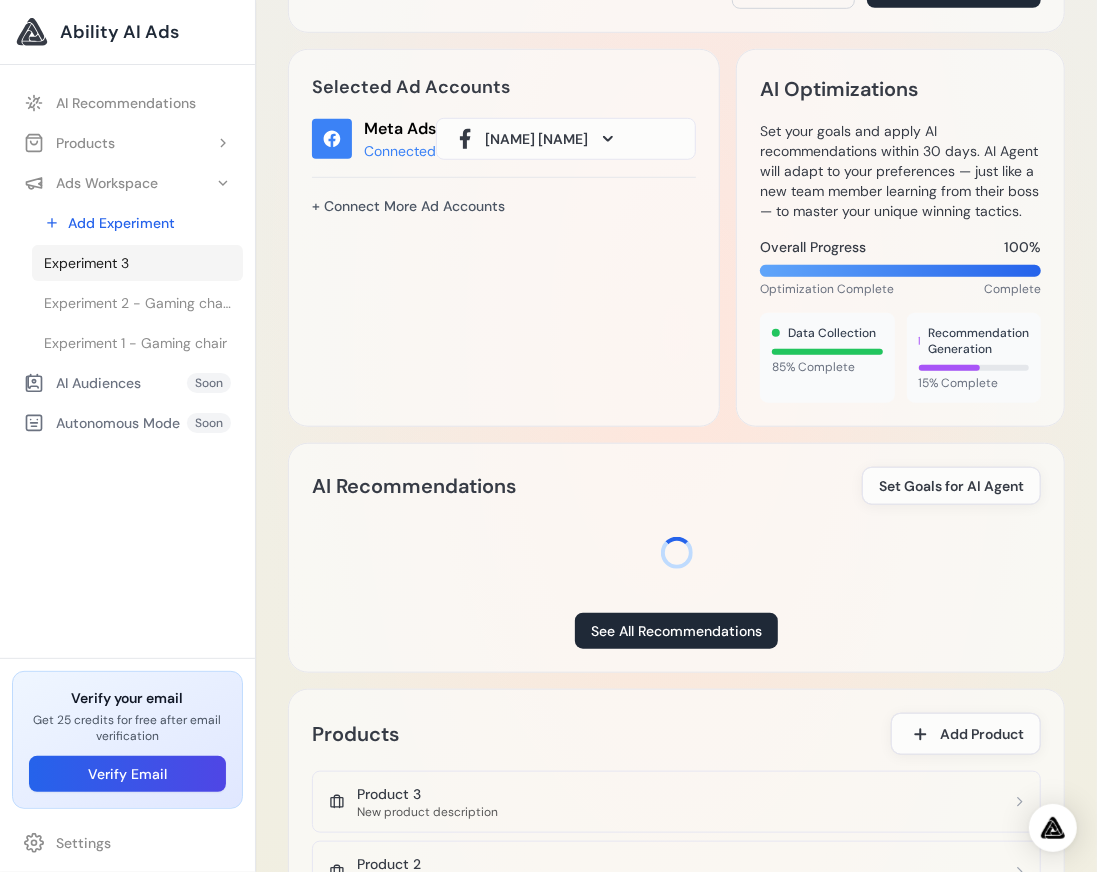 click on "Experiment 3" at bounding box center (86, 263) 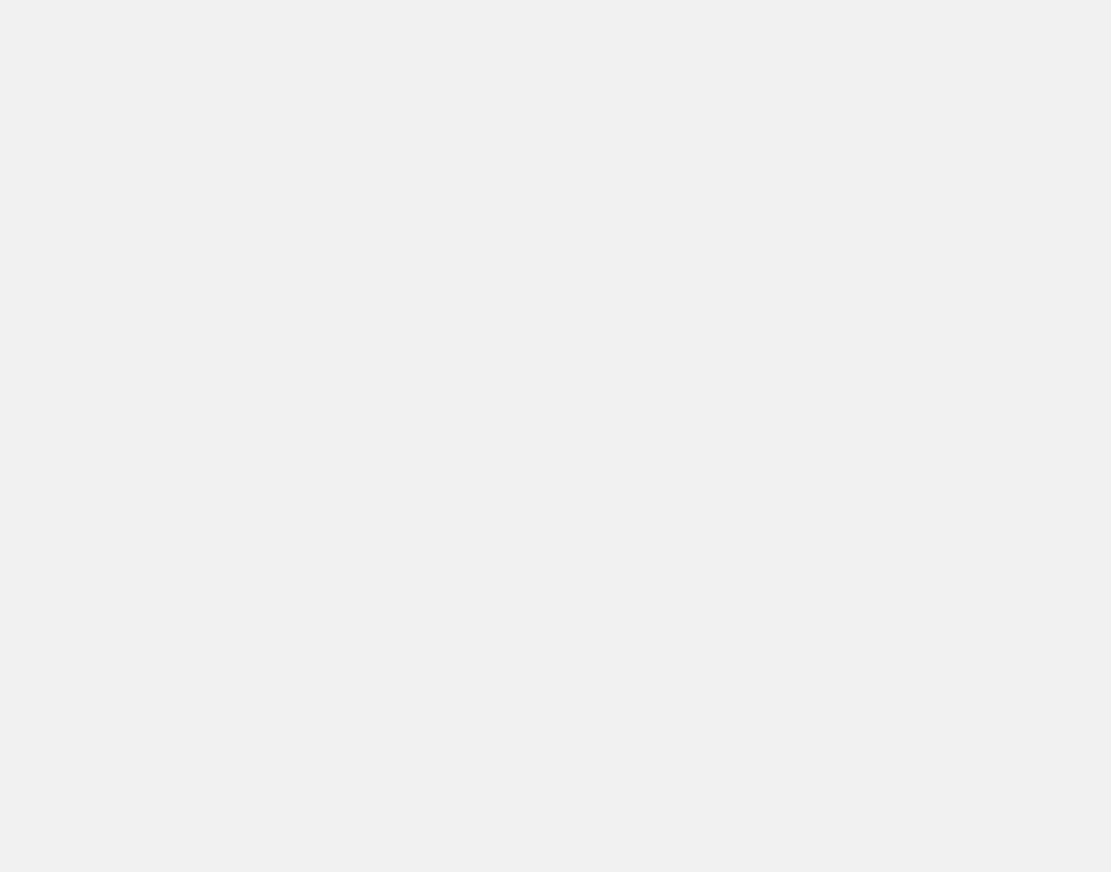 scroll, scrollTop: 0, scrollLeft: 0, axis: both 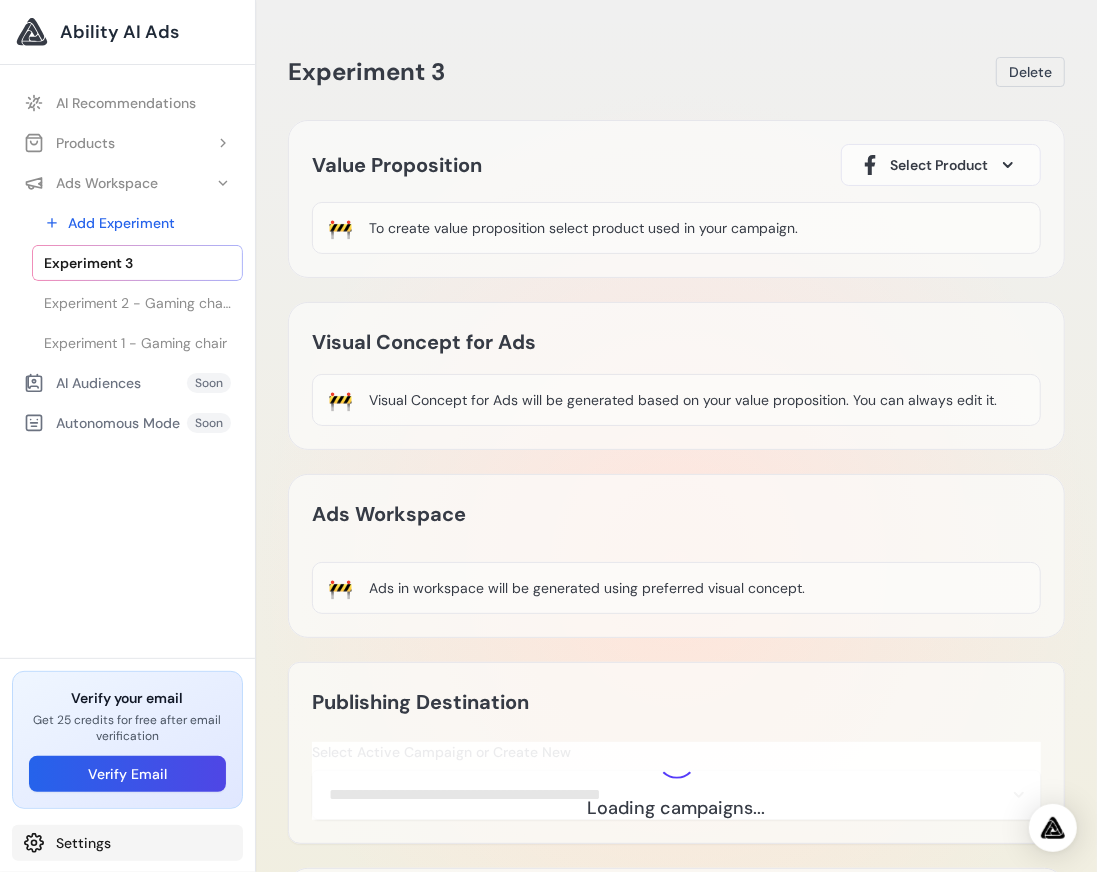 click on "Settings" at bounding box center [127, 843] 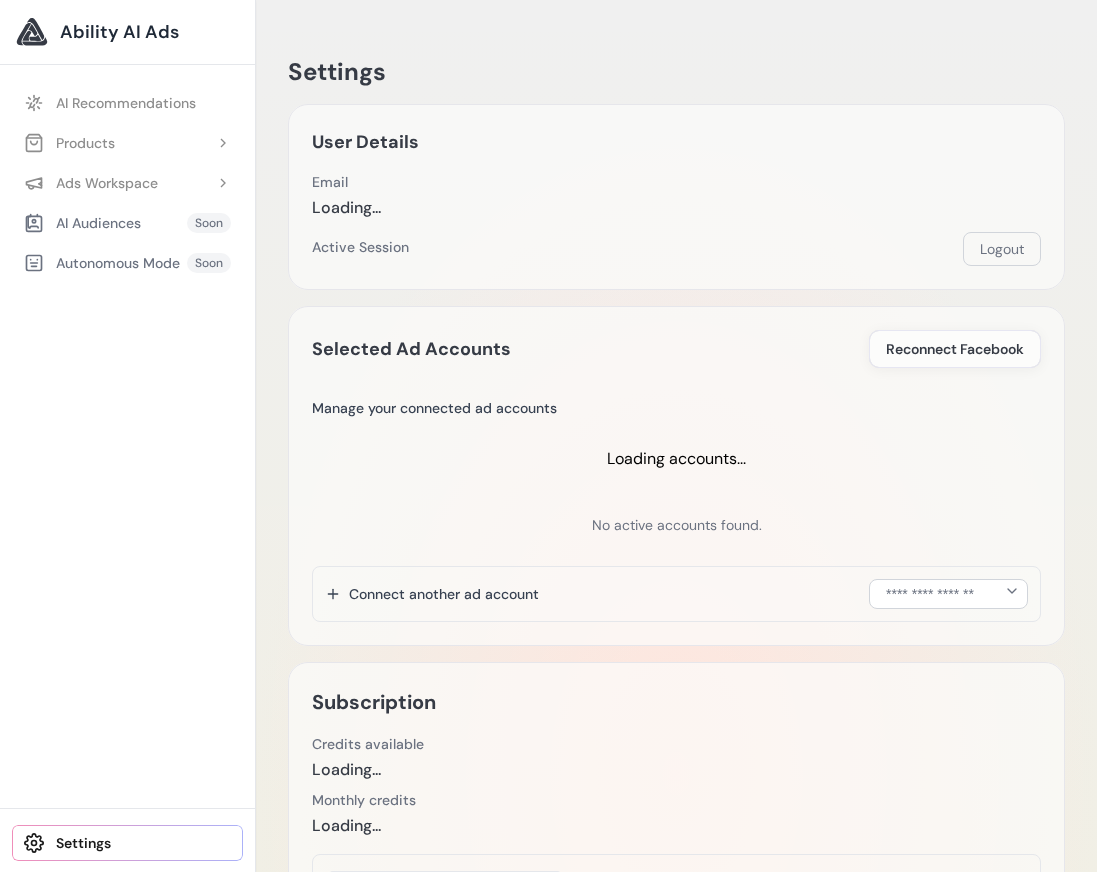 scroll, scrollTop: 0, scrollLeft: 0, axis: both 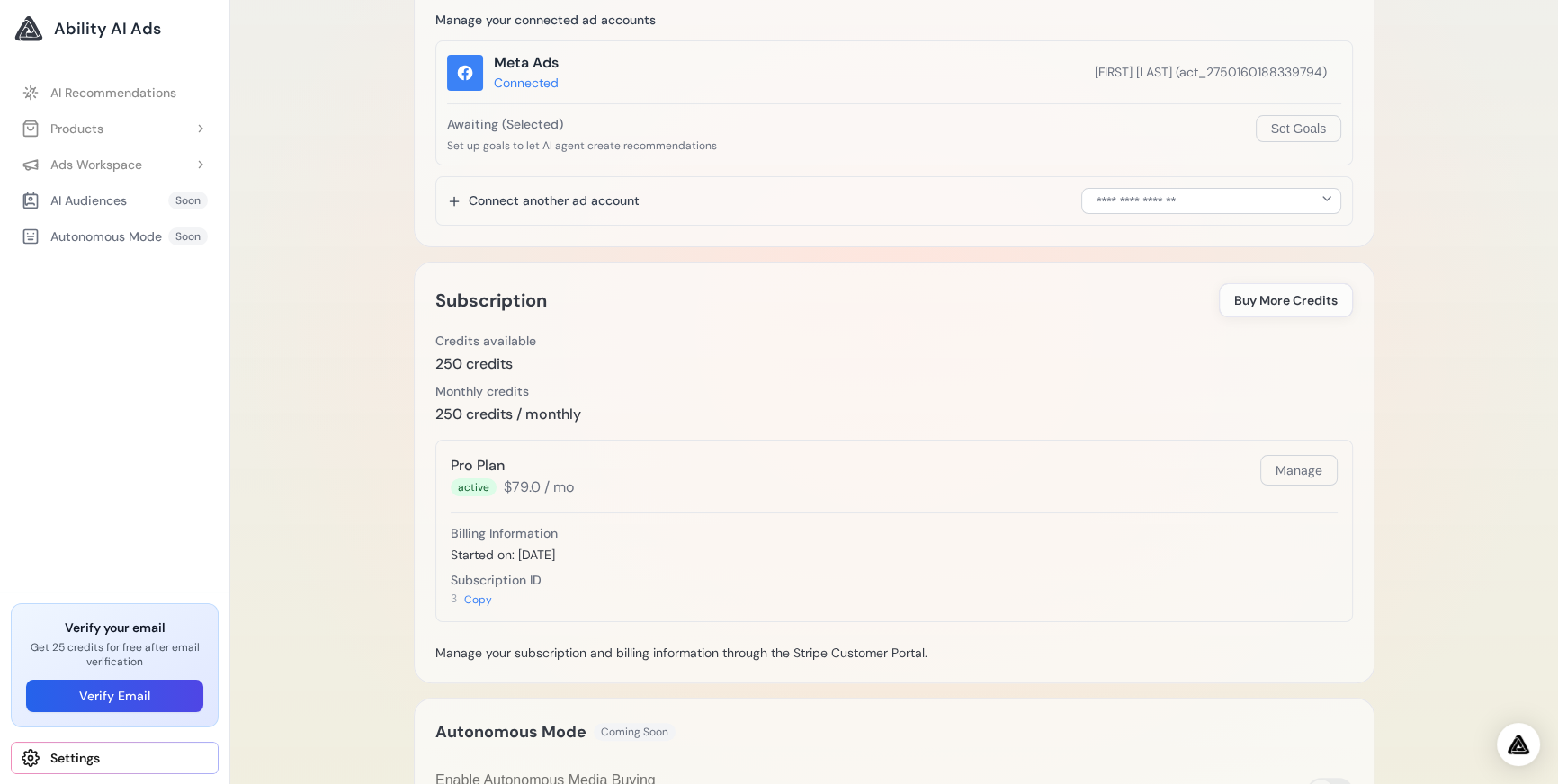 drag, startPoint x: 452, startPoint y: 456, endPoint x: 566, endPoint y: 616, distance: 196.45865 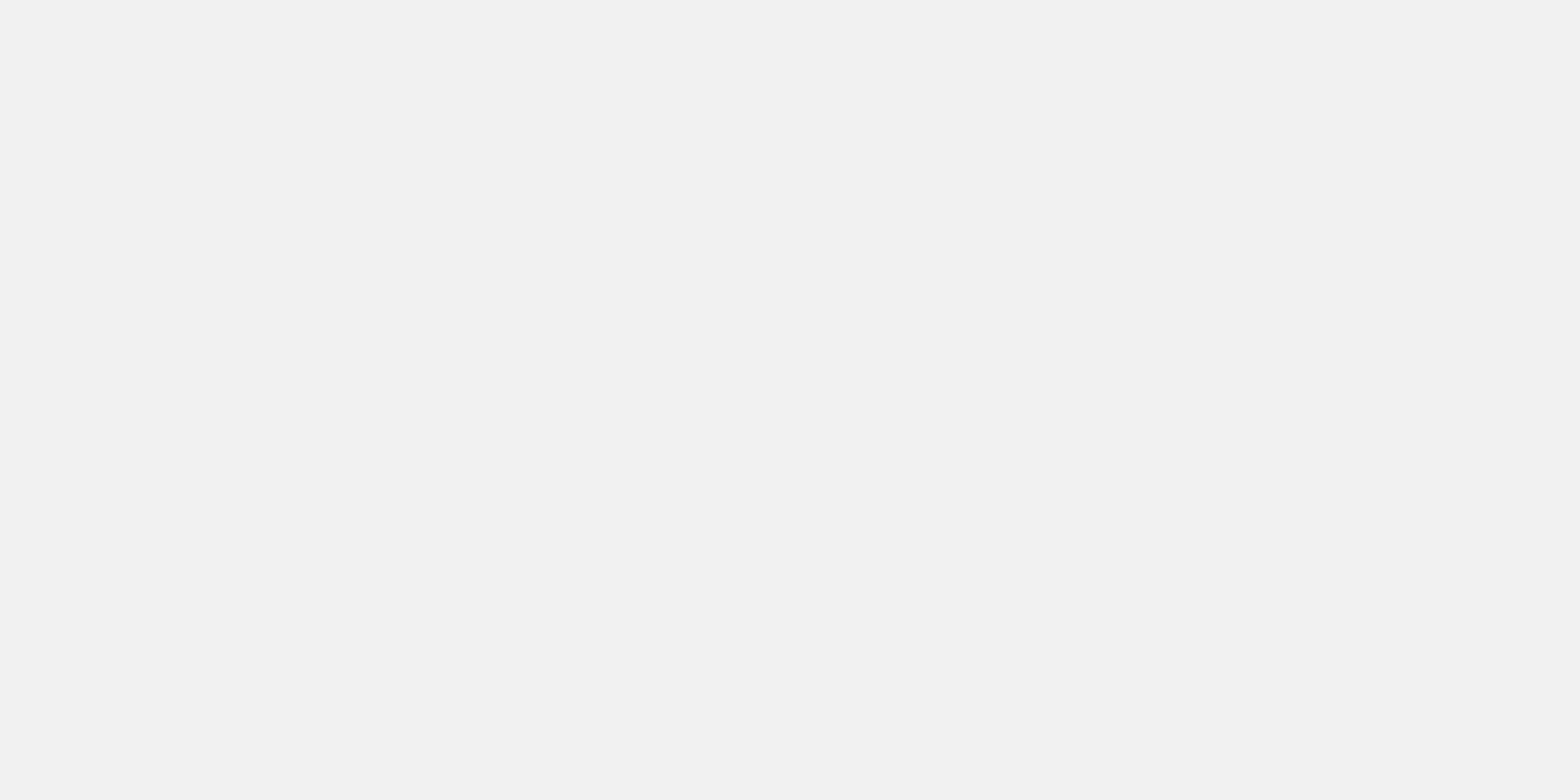 scroll, scrollTop: 0, scrollLeft: 0, axis: both 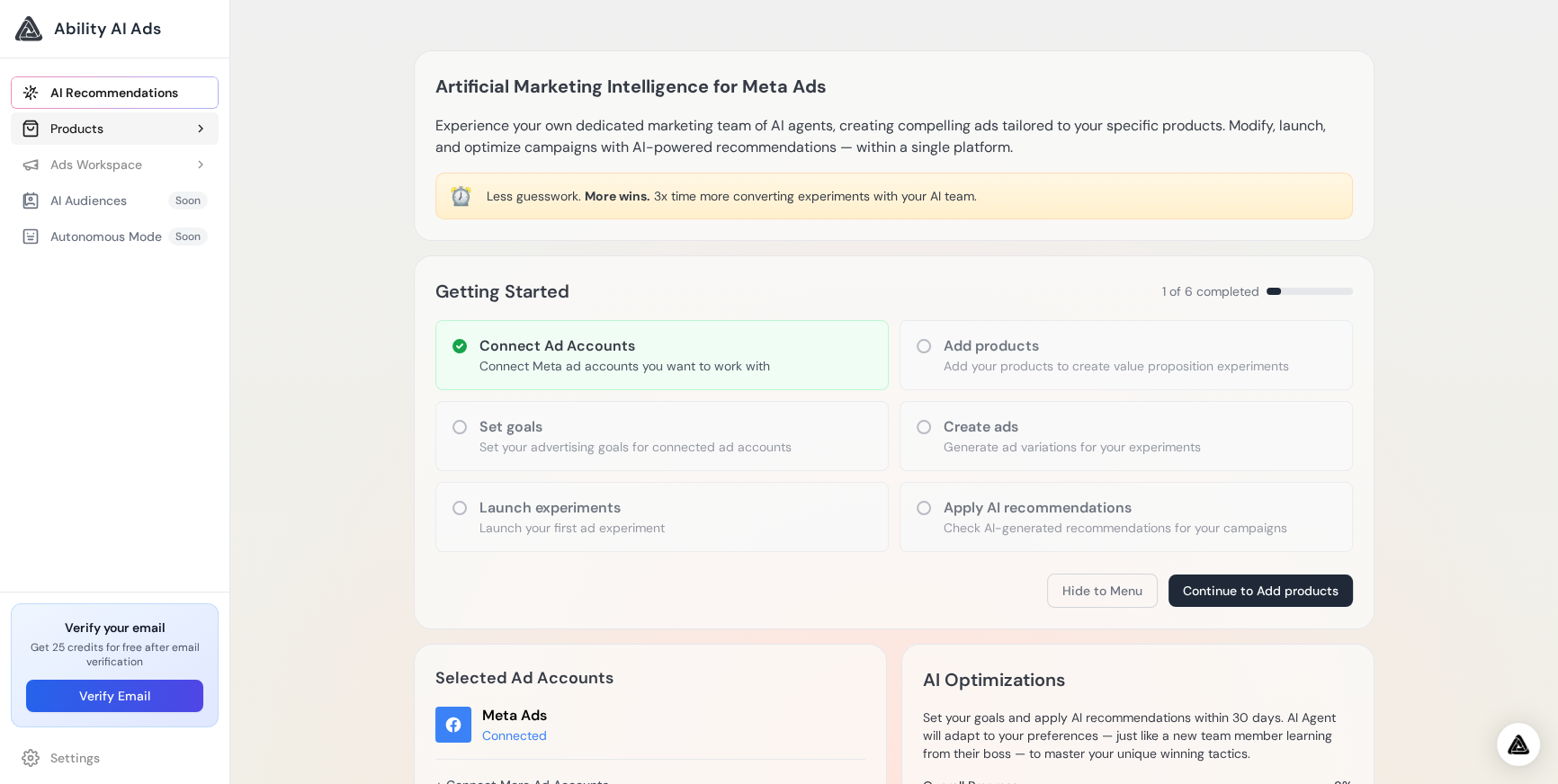 click on "Products" at bounding box center (62, 129) 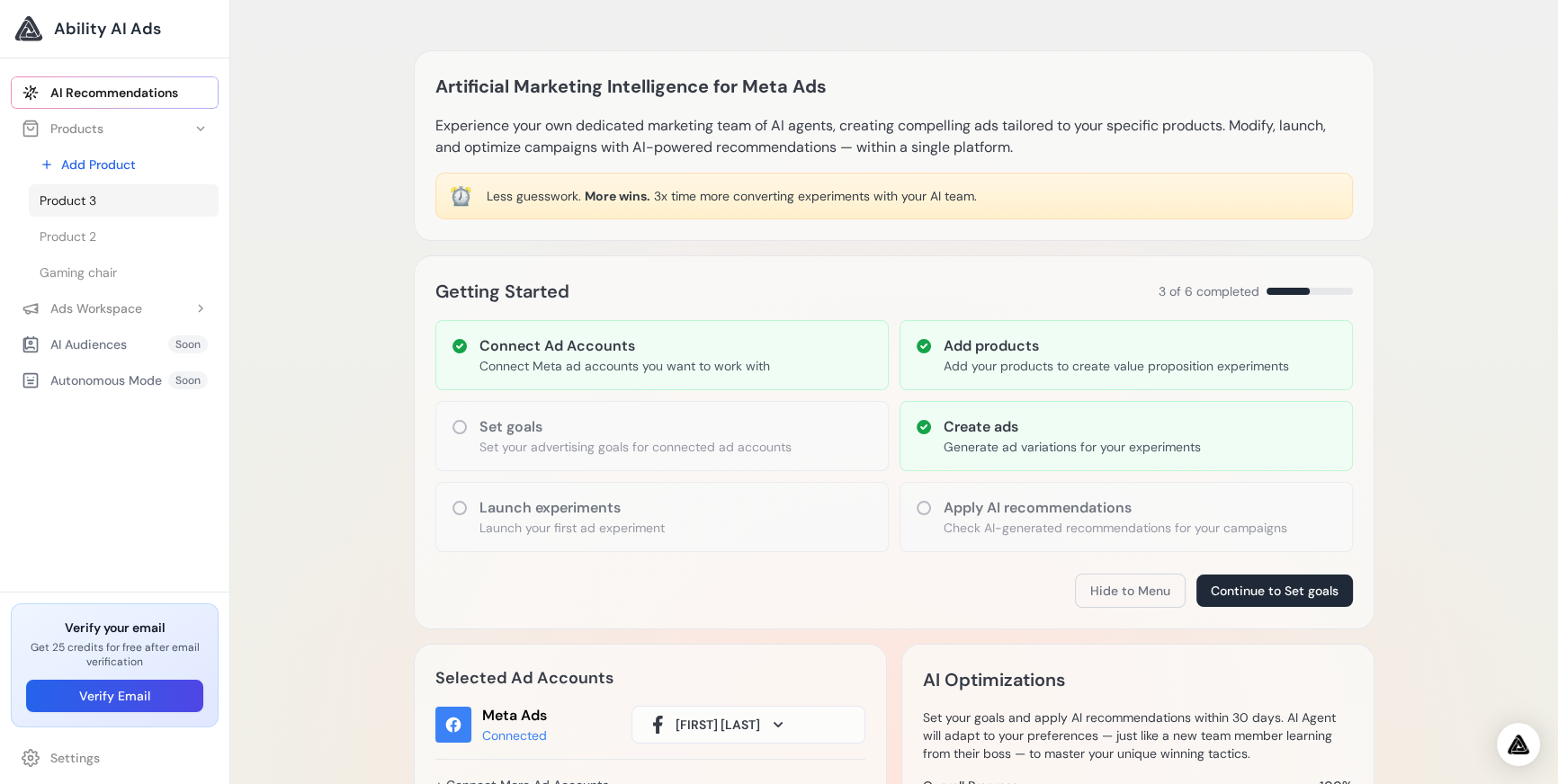 click on "Product 3" at bounding box center [67, 200] 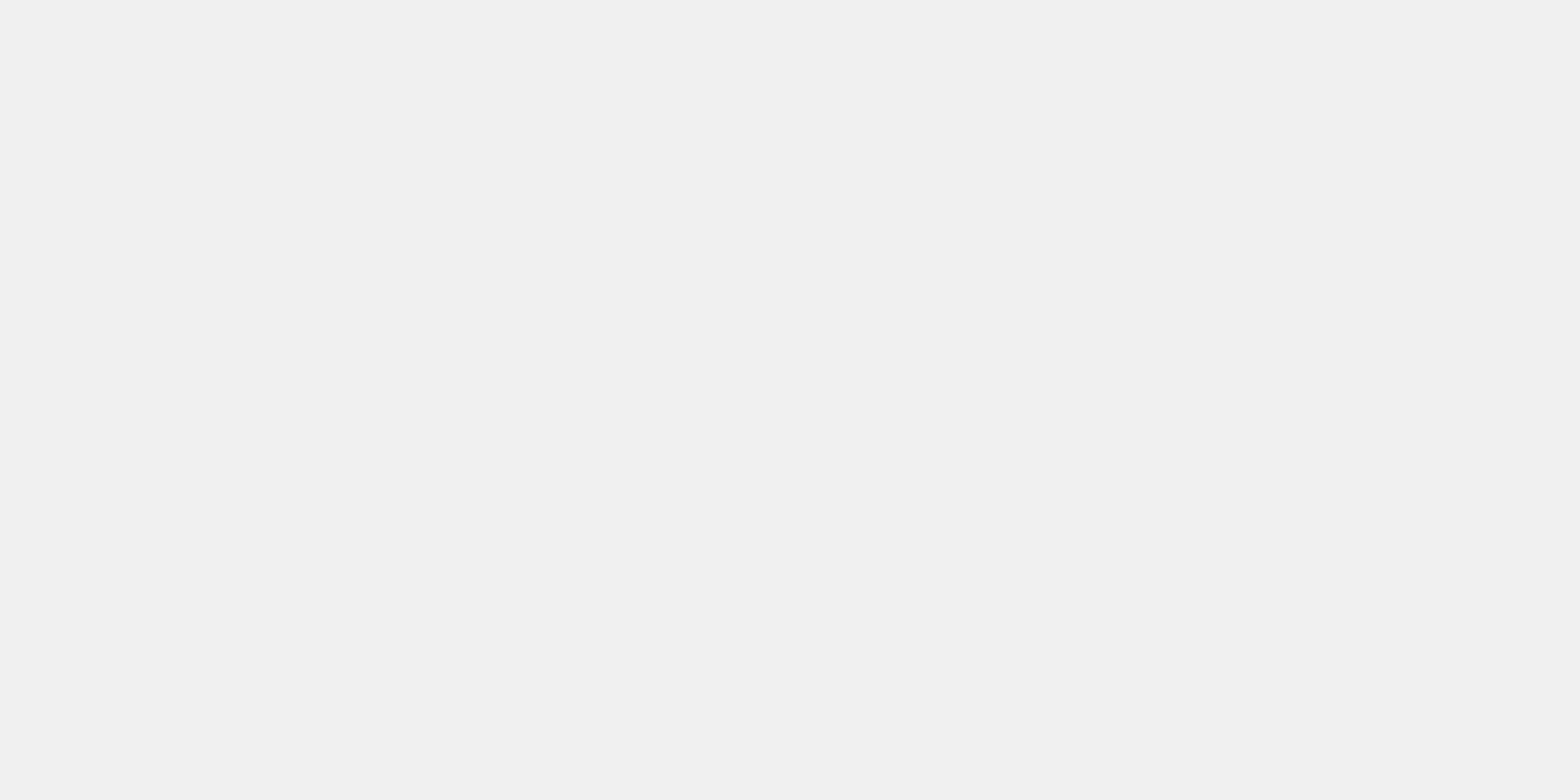 scroll, scrollTop: 0, scrollLeft: 0, axis: both 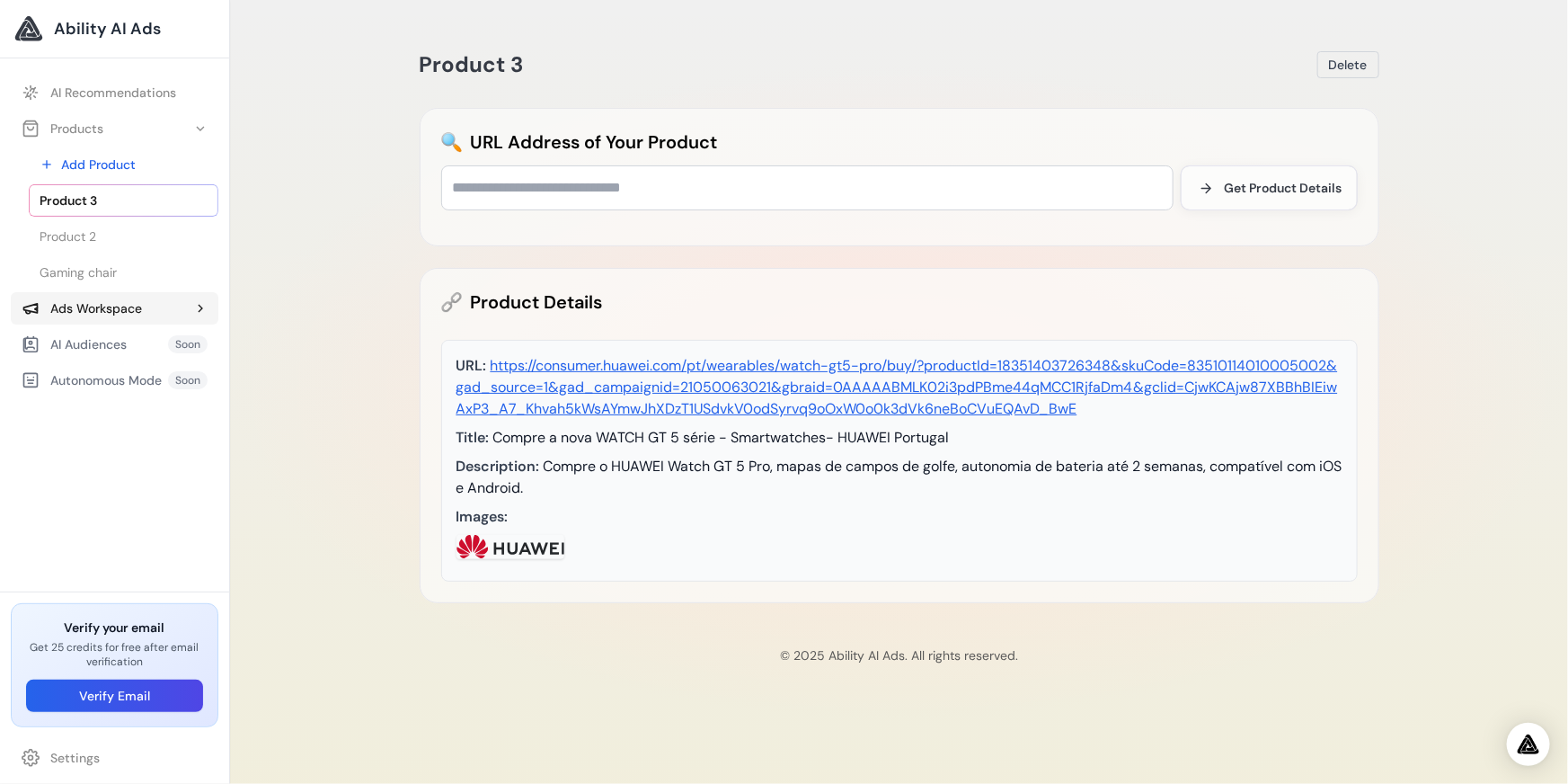 click on "Ads Workspace" at bounding box center (82, 308) 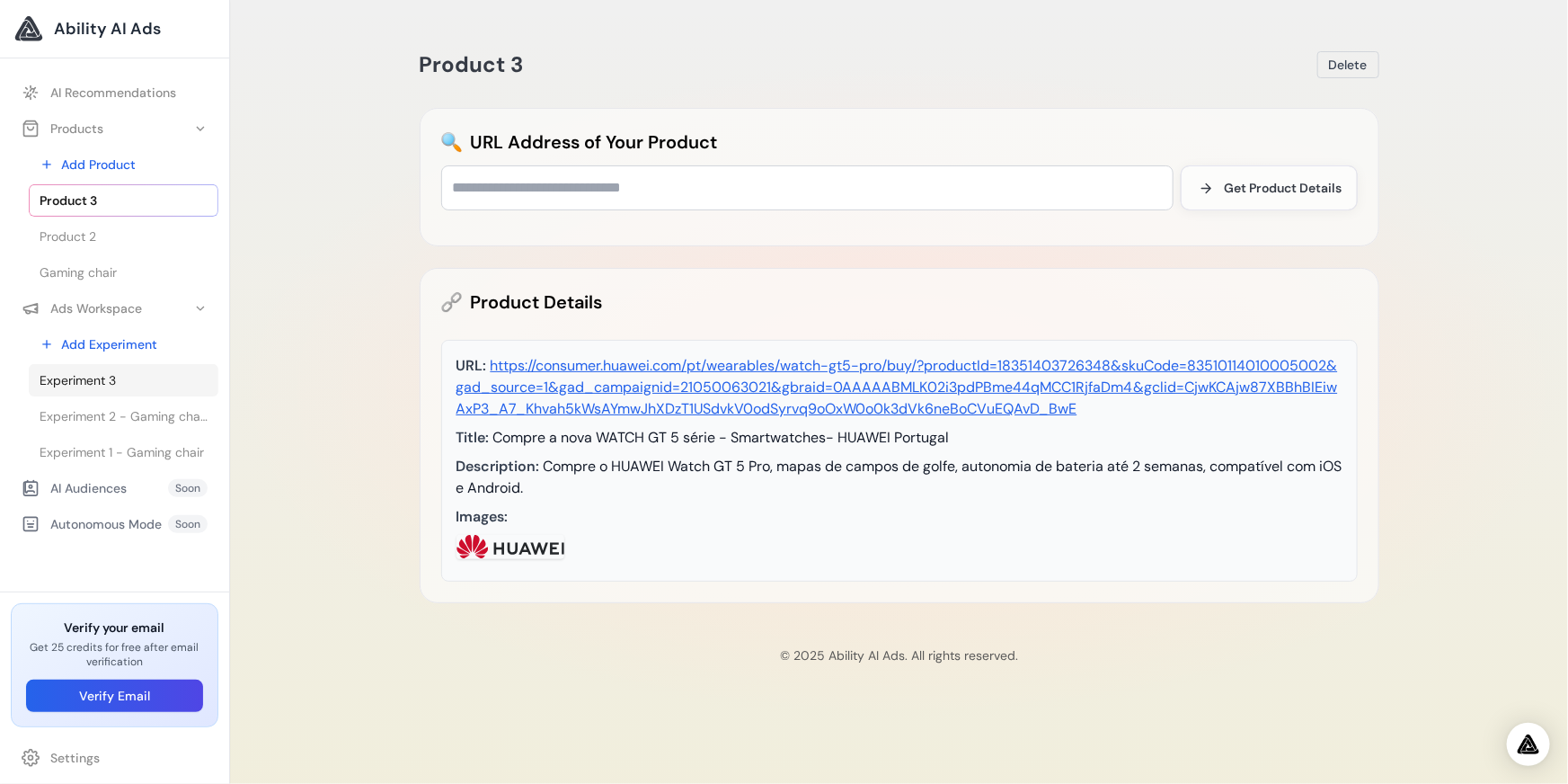 click on "Experiment 3" at bounding box center (77, 380) 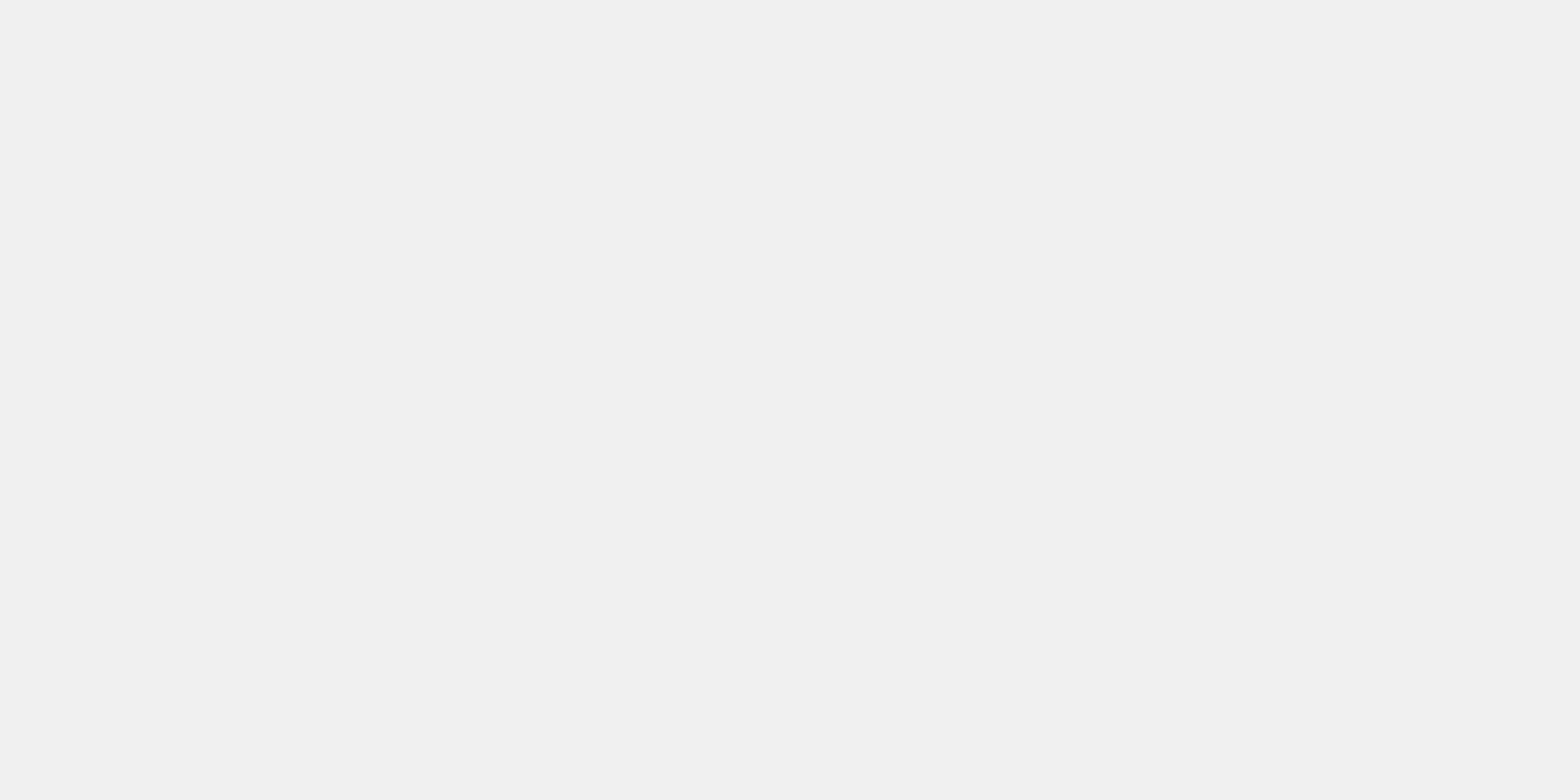 scroll, scrollTop: 0, scrollLeft: 0, axis: both 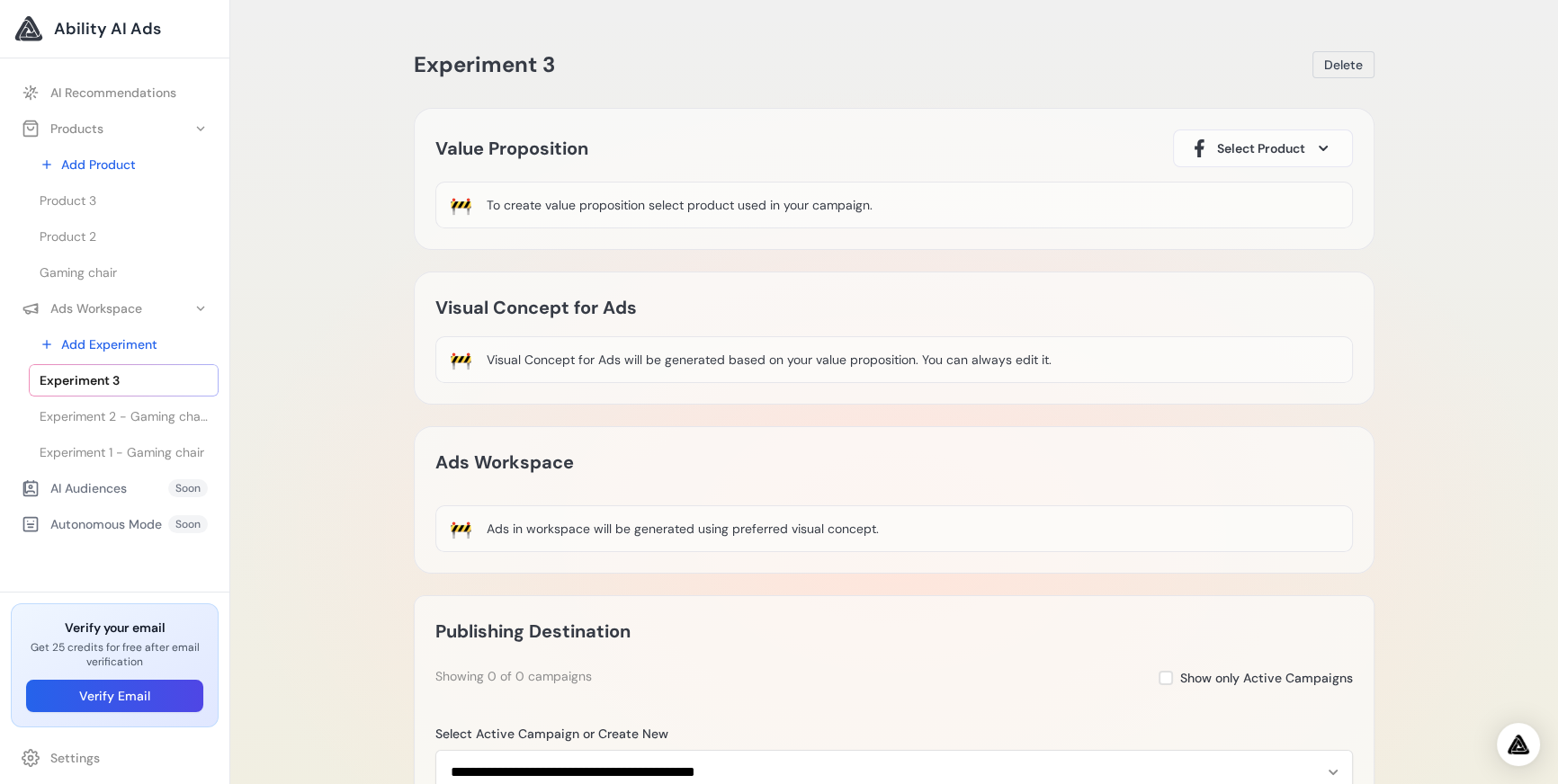 click on "Ability AI Ads" at bounding box center [107, 29] 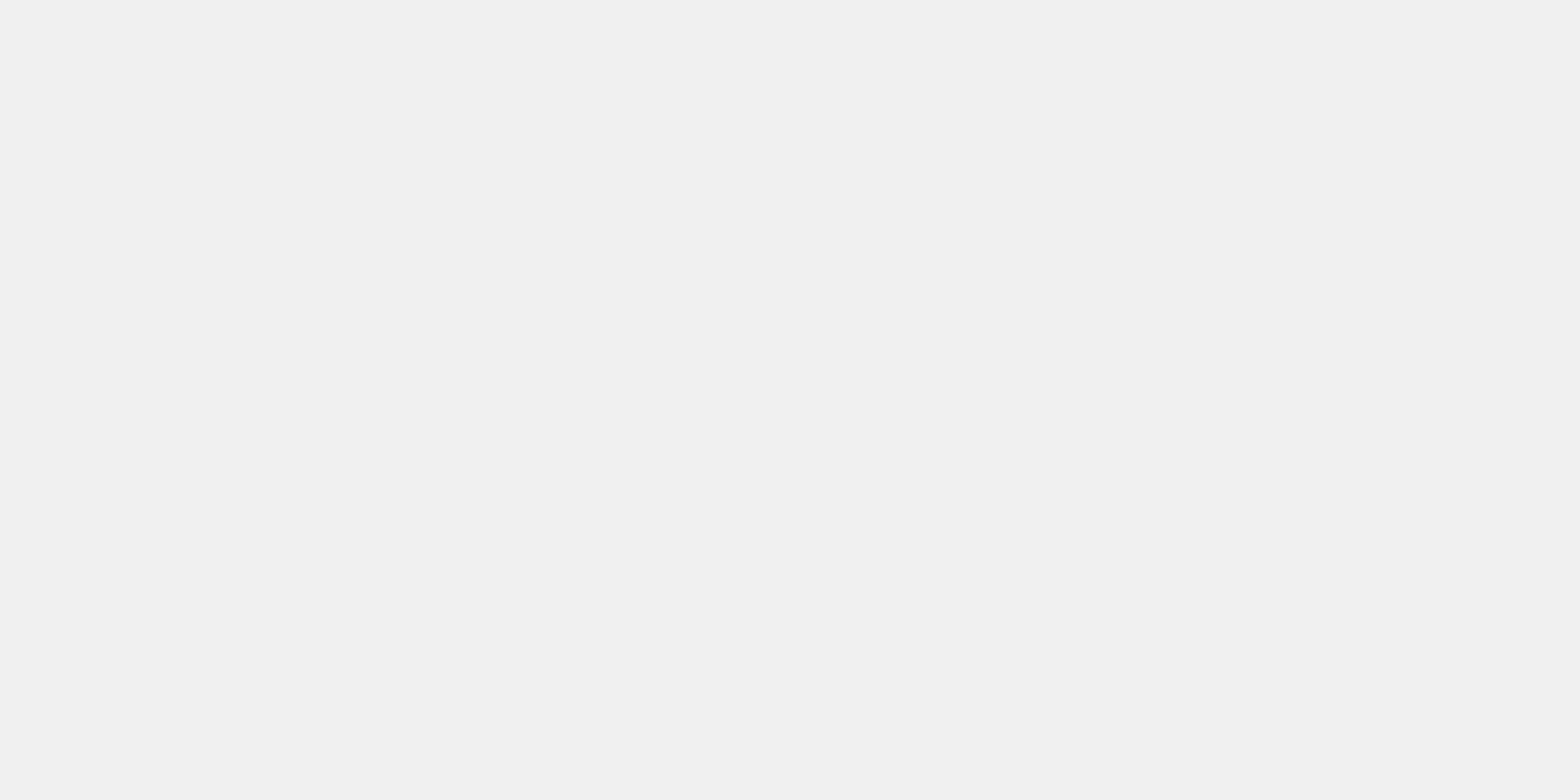 scroll, scrollTop: 0, scrollLeft: 0, axis: both 